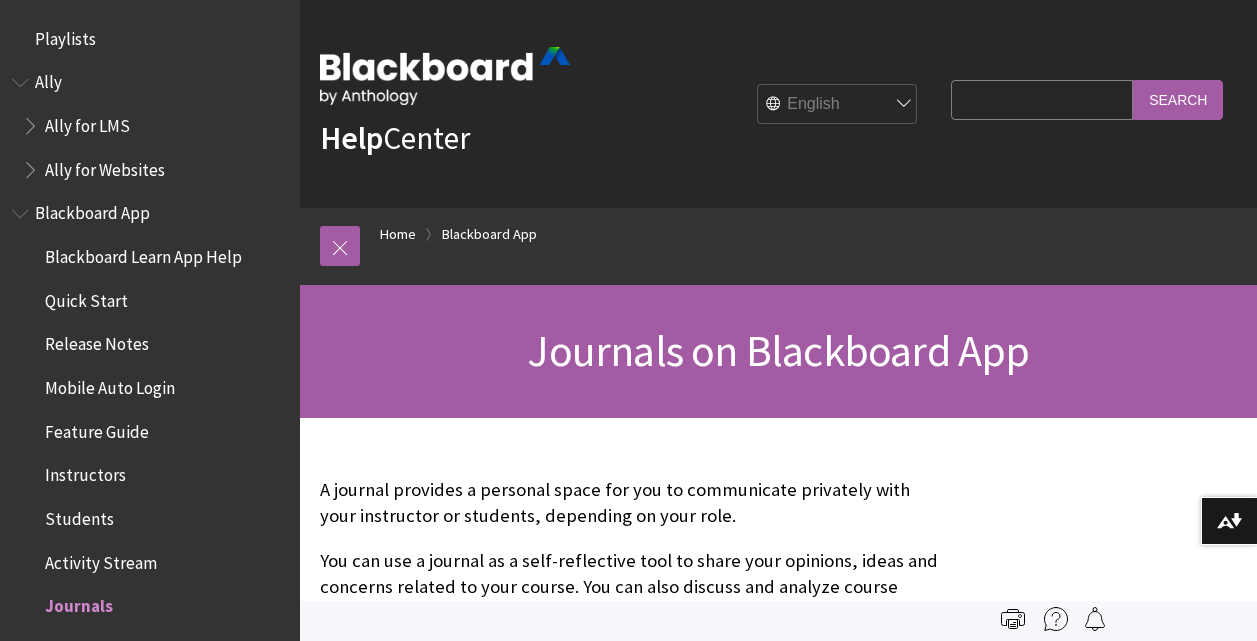 scroll, scrollTop: 0, scrollLeft: 0, axis: both 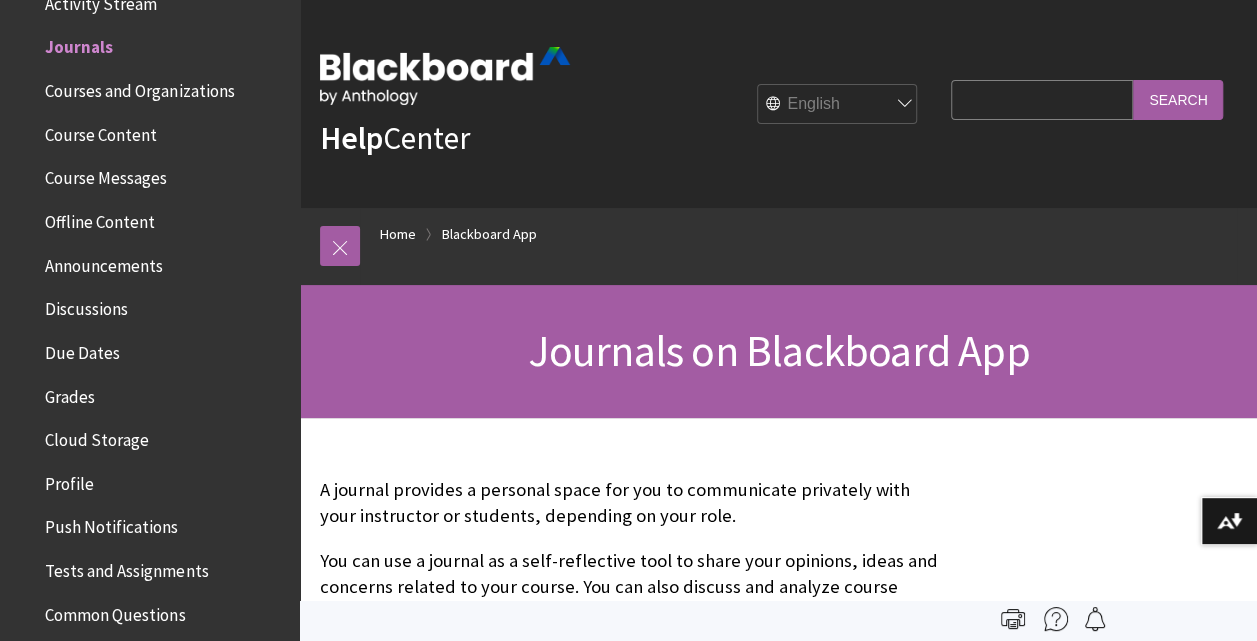 click on "Search Query" at bounding box center [1042, 99] 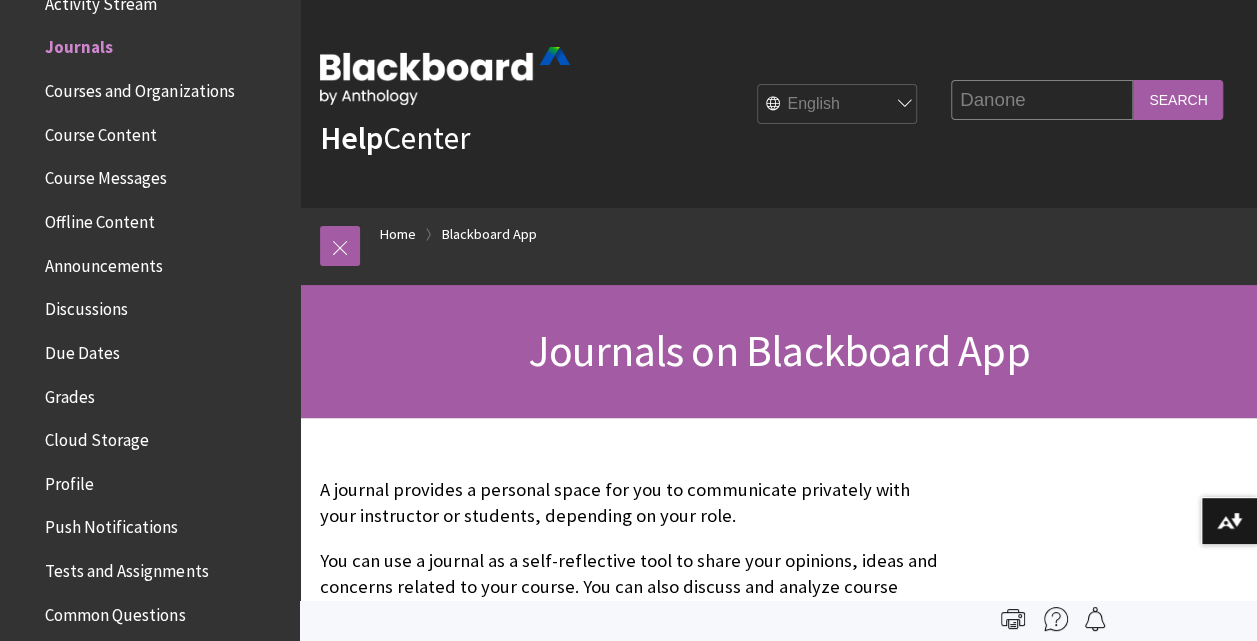 type on "Danone" 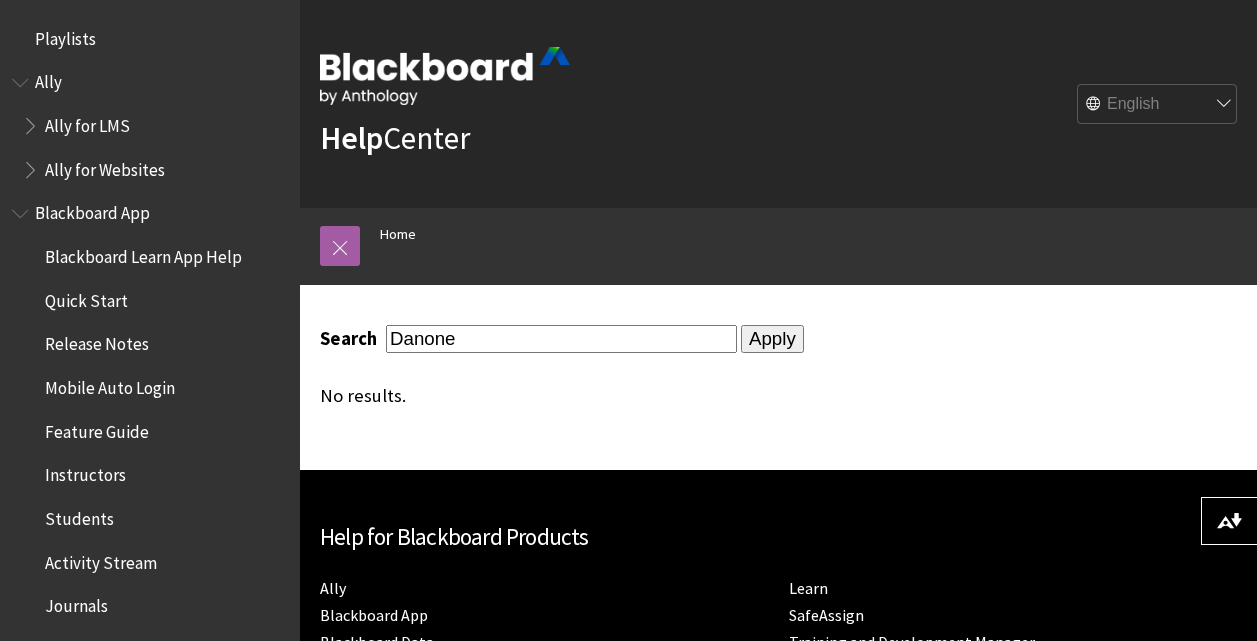 scroll, scrollTop: 0, scrollLeft: 0, axis: both 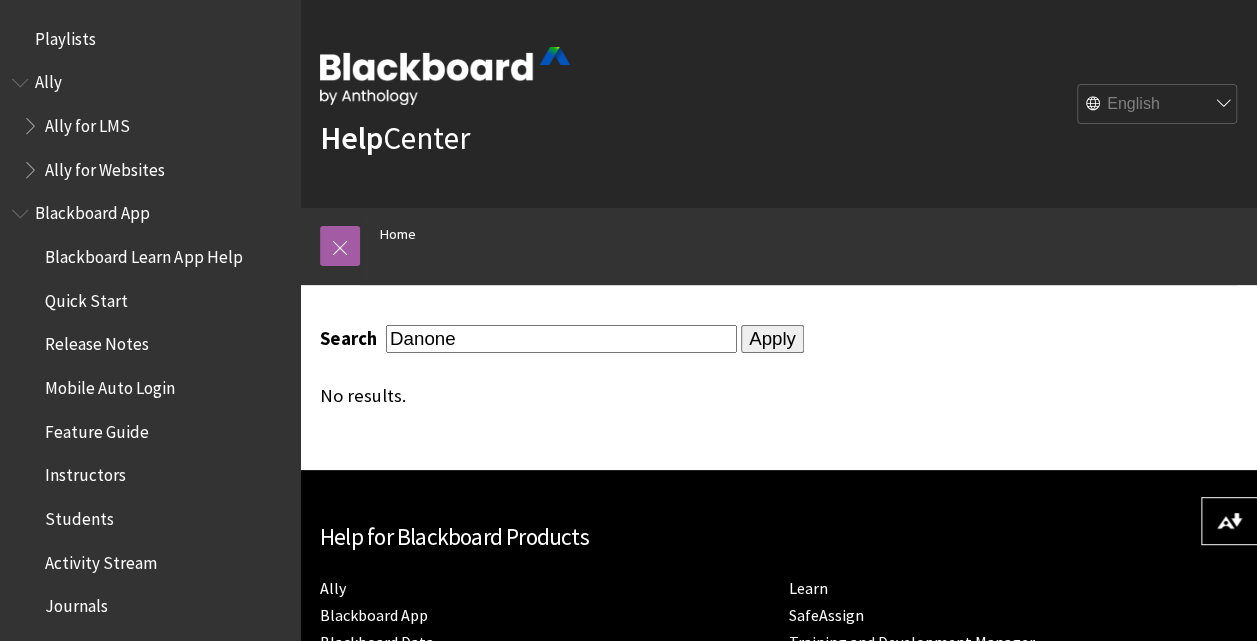 click on "Danone" at bounding box center (561, 338) 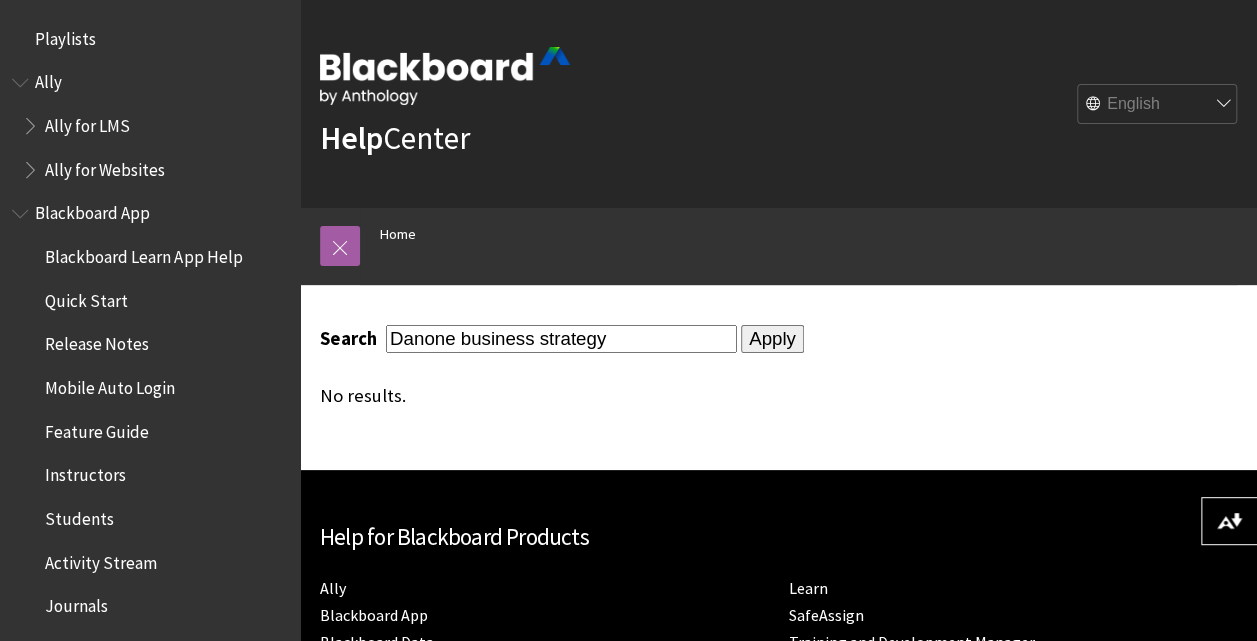 type on "Danone business strategy" 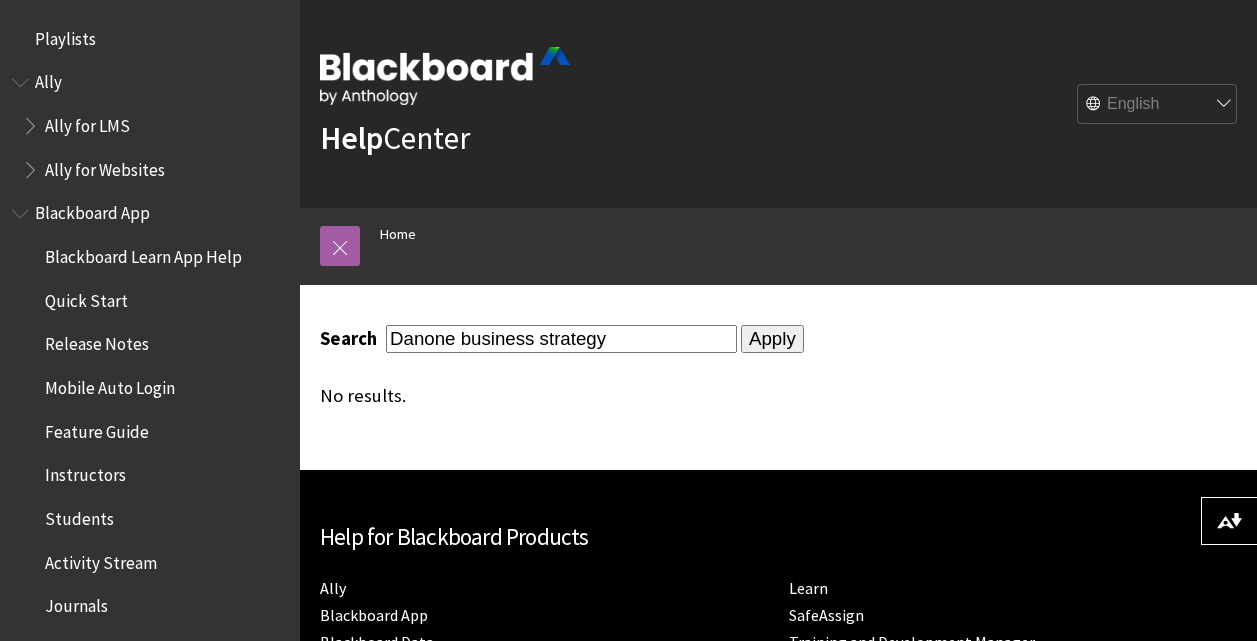 scroll, scrollTop: 0, scrollLeft: 0, axis: both 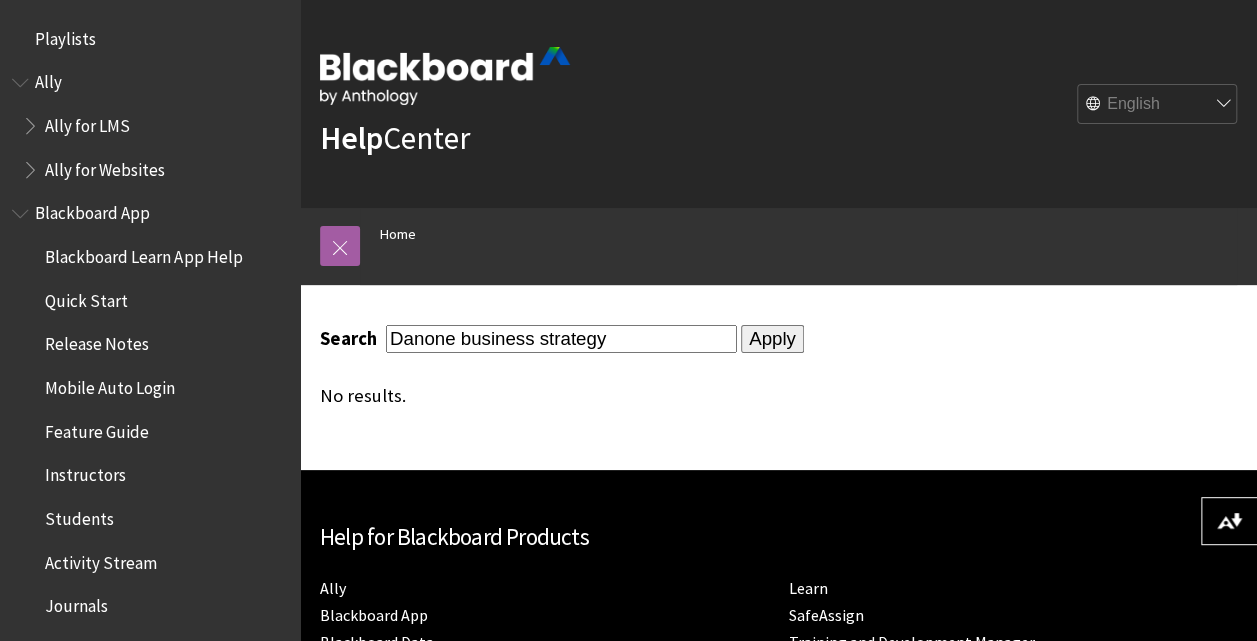 click on "Apply" at bounding box center [772, 339] 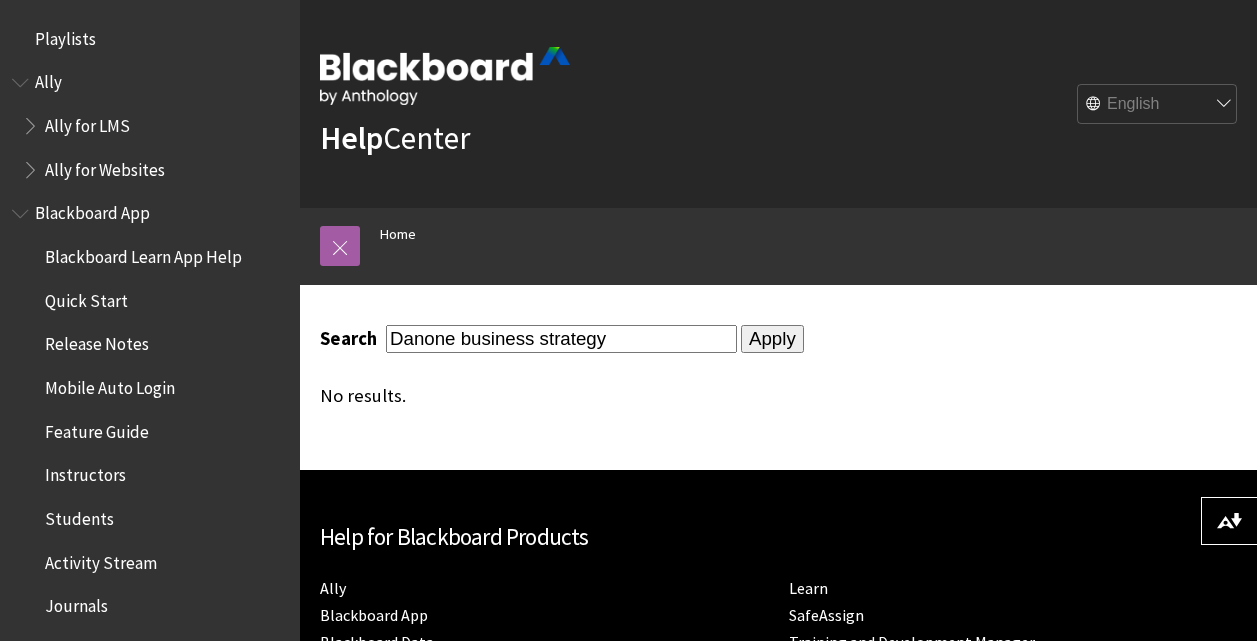 scroll, scrollTop: 0, scrollLeft: 0, axis: both 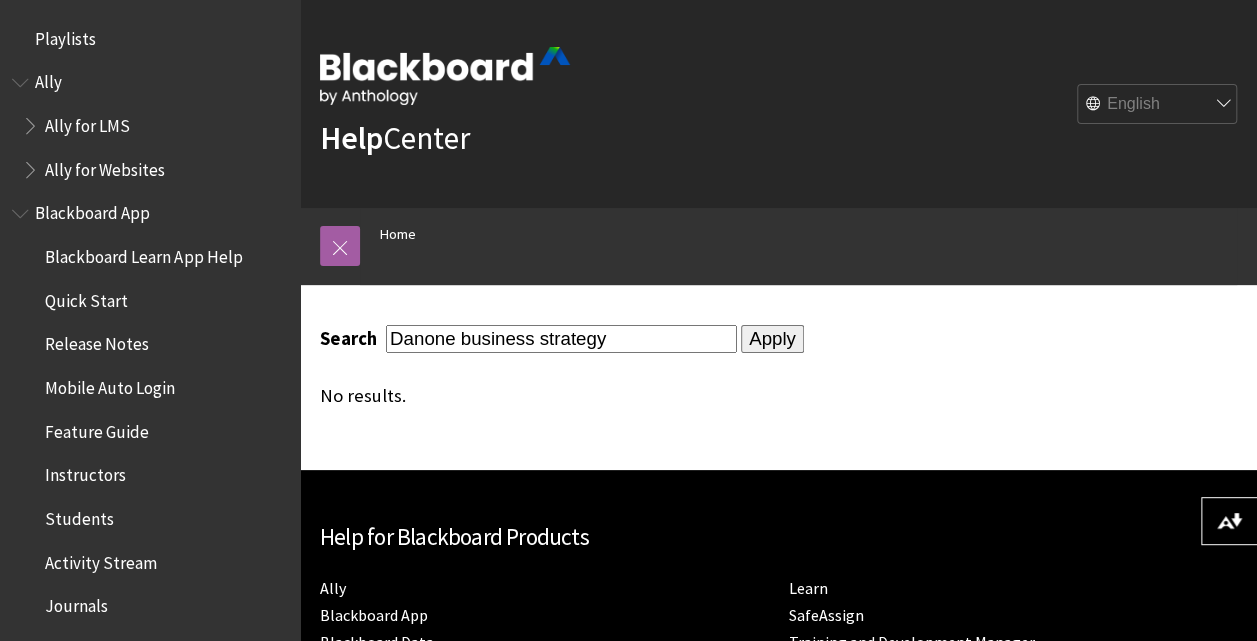 drag, startPoint x: 454, startPoint y: 336, endPoint x: 386, endPoint y: 344, distance: 68.46897 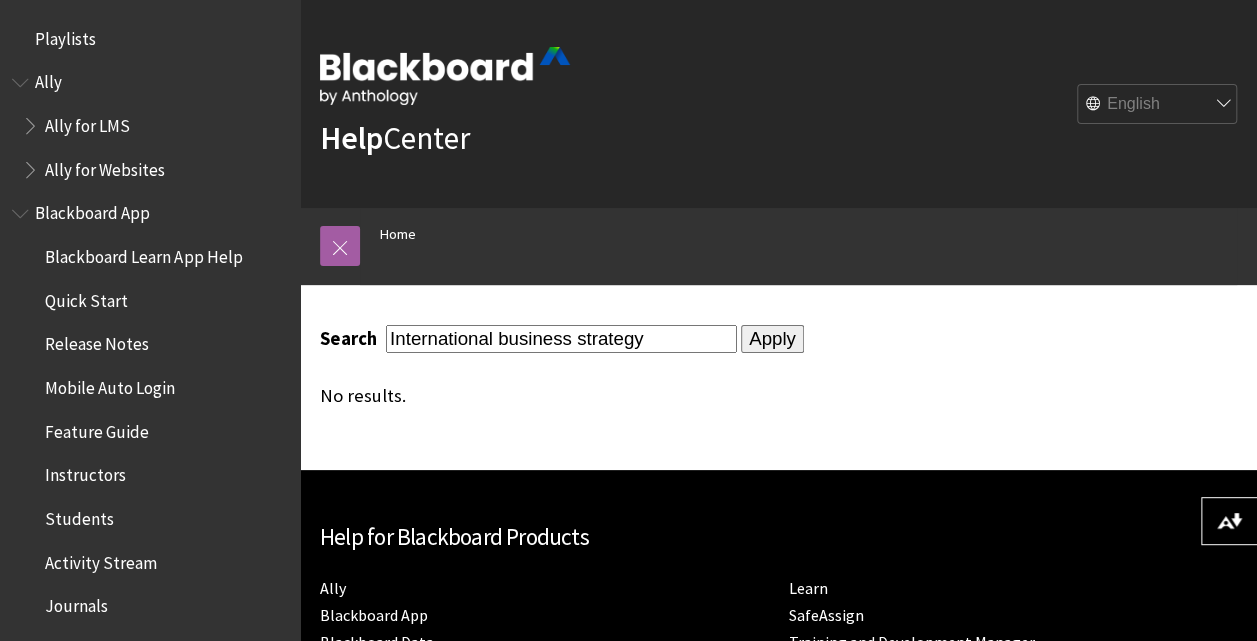 type on "International business strategy" 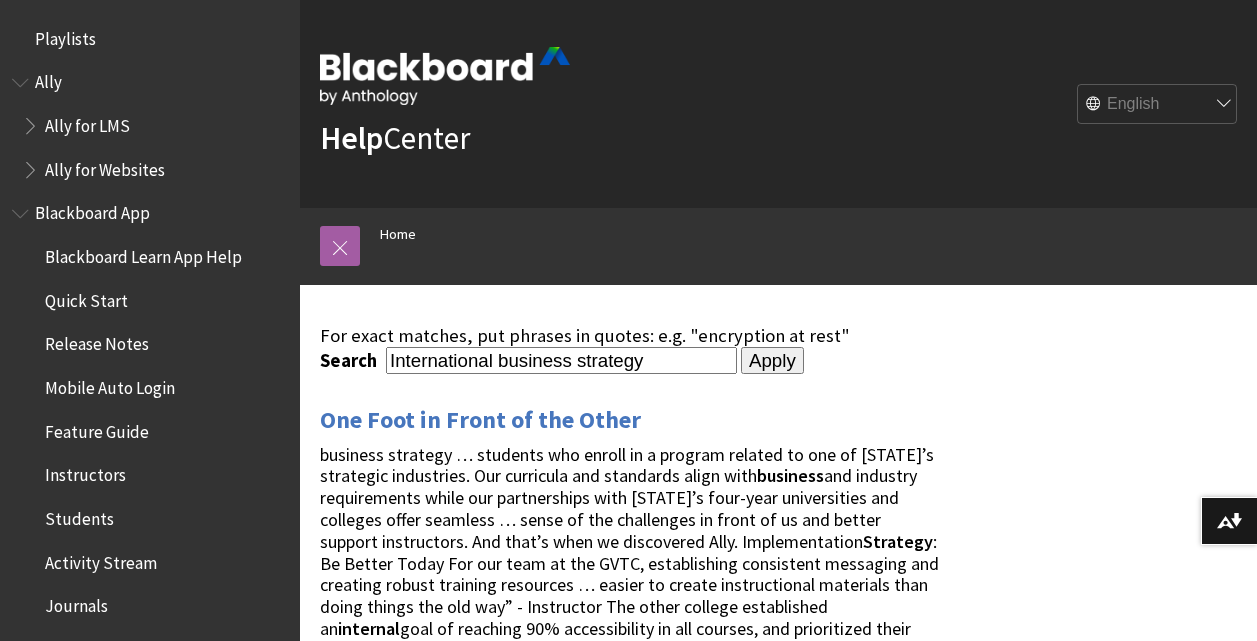 scroll, scrollTop: 0, scrollLeft: 0, axis: both 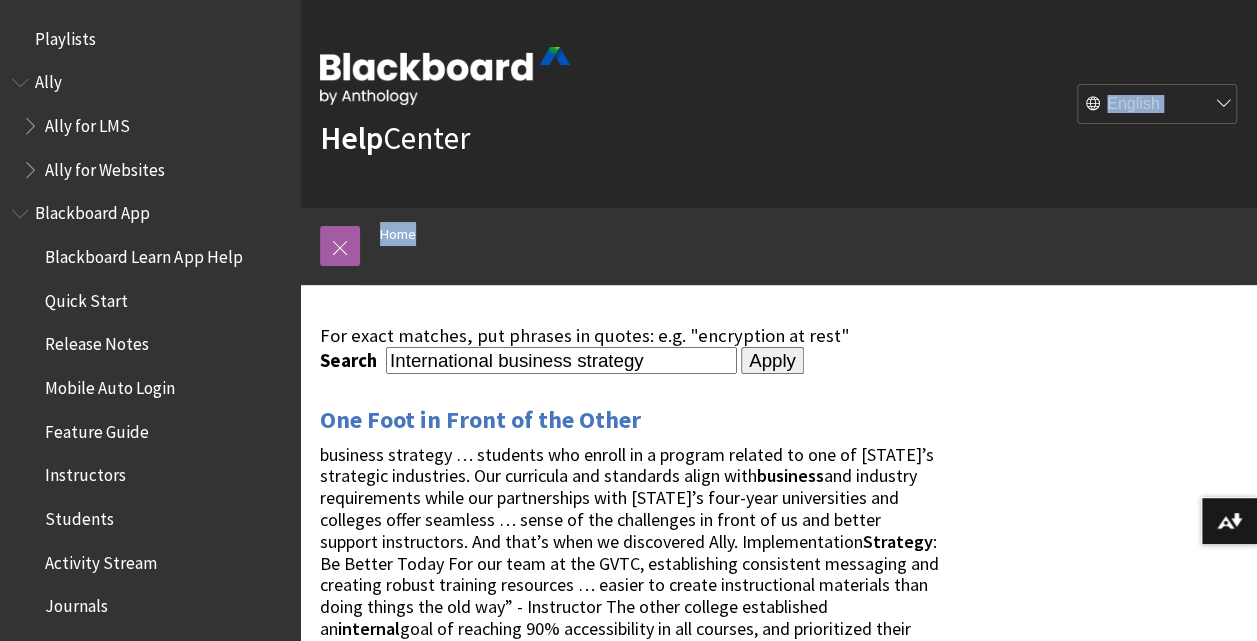 drag, startPoint x: 1256, startPoint y: 186, endPoint x: 1275, endPoint y: 274, distance: 90.02777 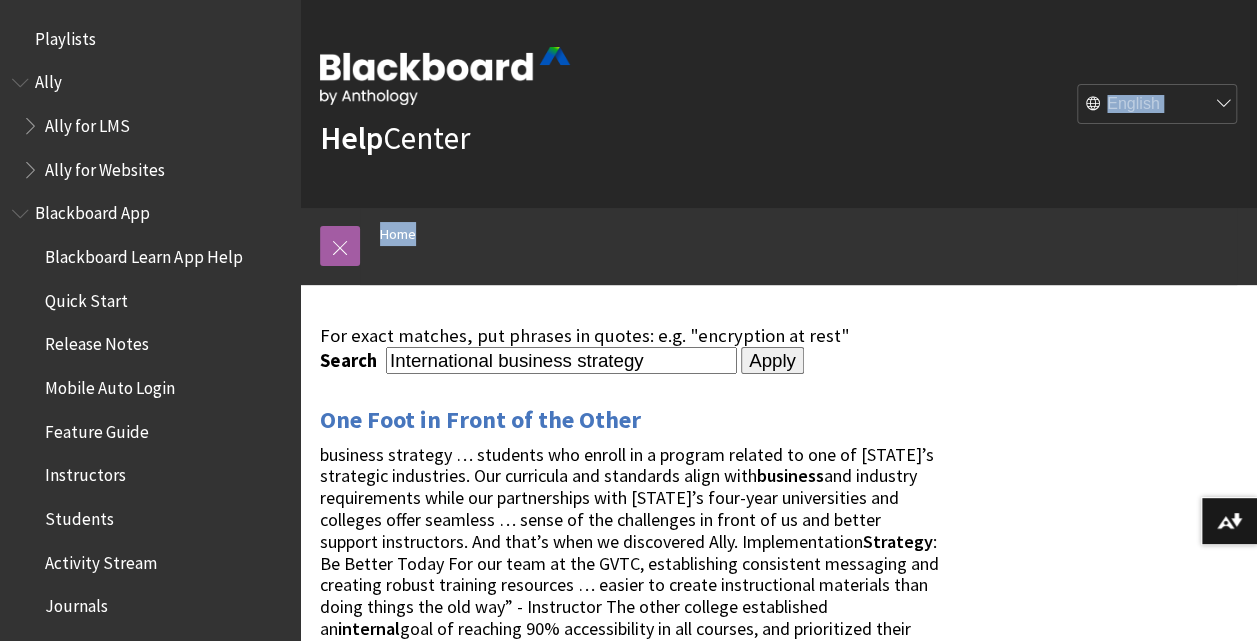 click on "Skip to main content
Help  Center
English عربية Català Cymraeg Deutsch Español Suomi Français עברית Italiano 日本語 한국어 Nederlands Norsk (Bokmål) Português, Brasil Русский Svenska Türkçe 简体中文 Français Canadien
Breadcrumb
Home
All Products
Playlists
Playlists
Ally Ally" at bounding box center [628, 320] 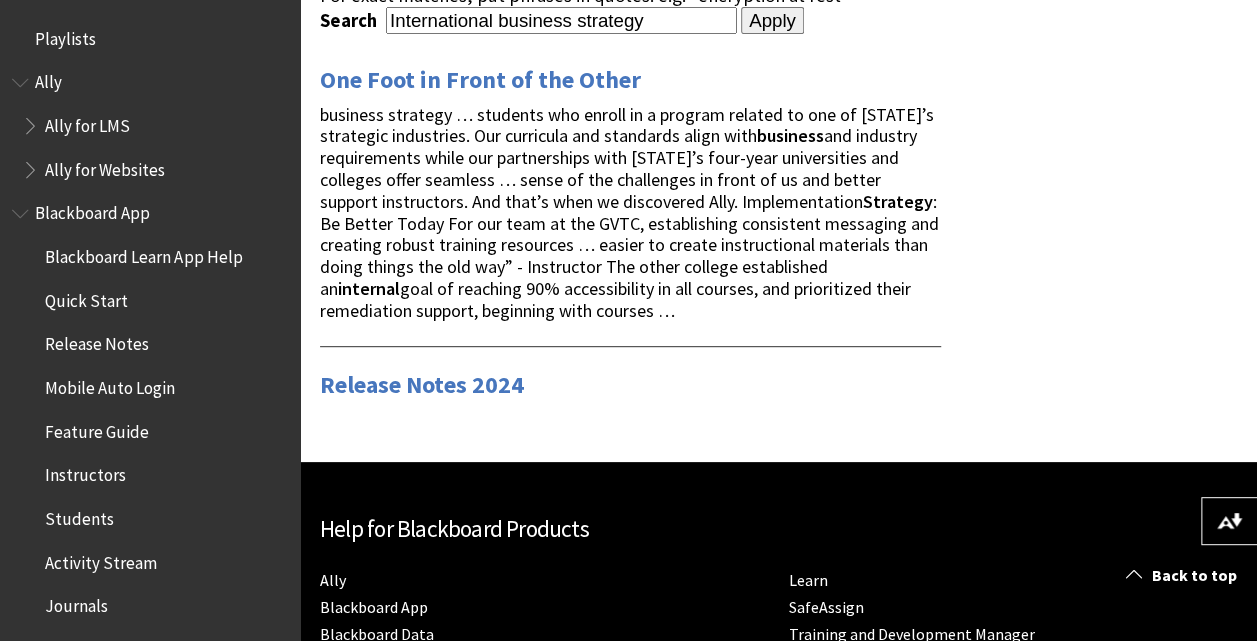 scroll, scrollTop: 0, scrollLeft: 0, axis: both 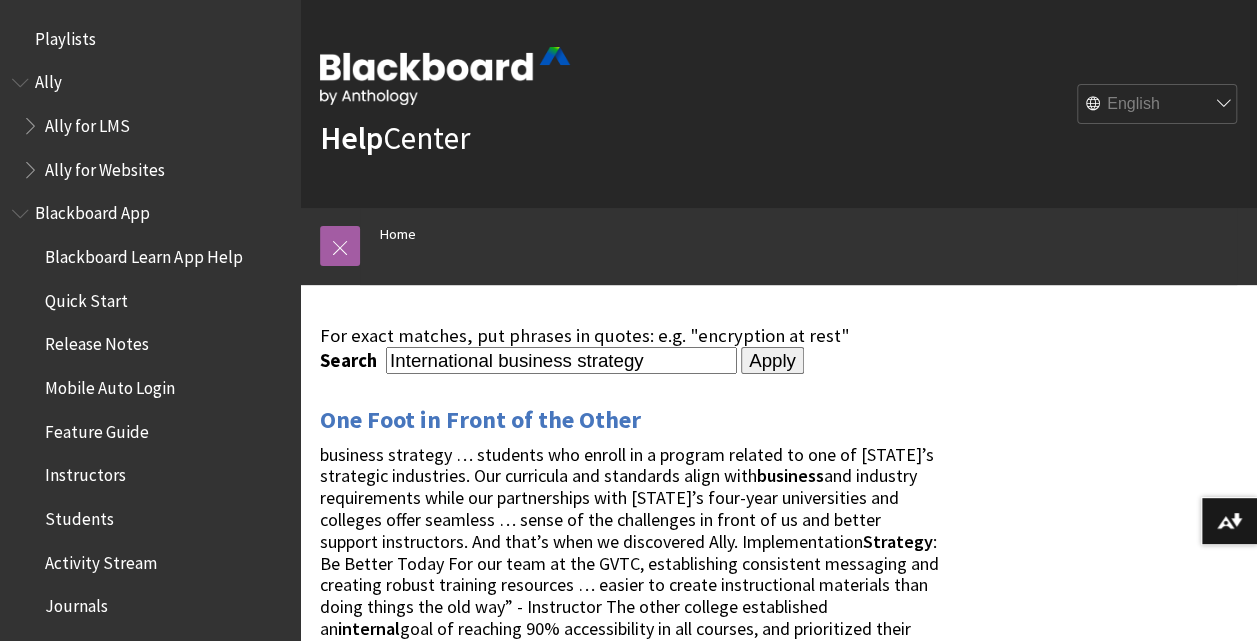 click on "International business strategy" at bounding box center (561, 360) 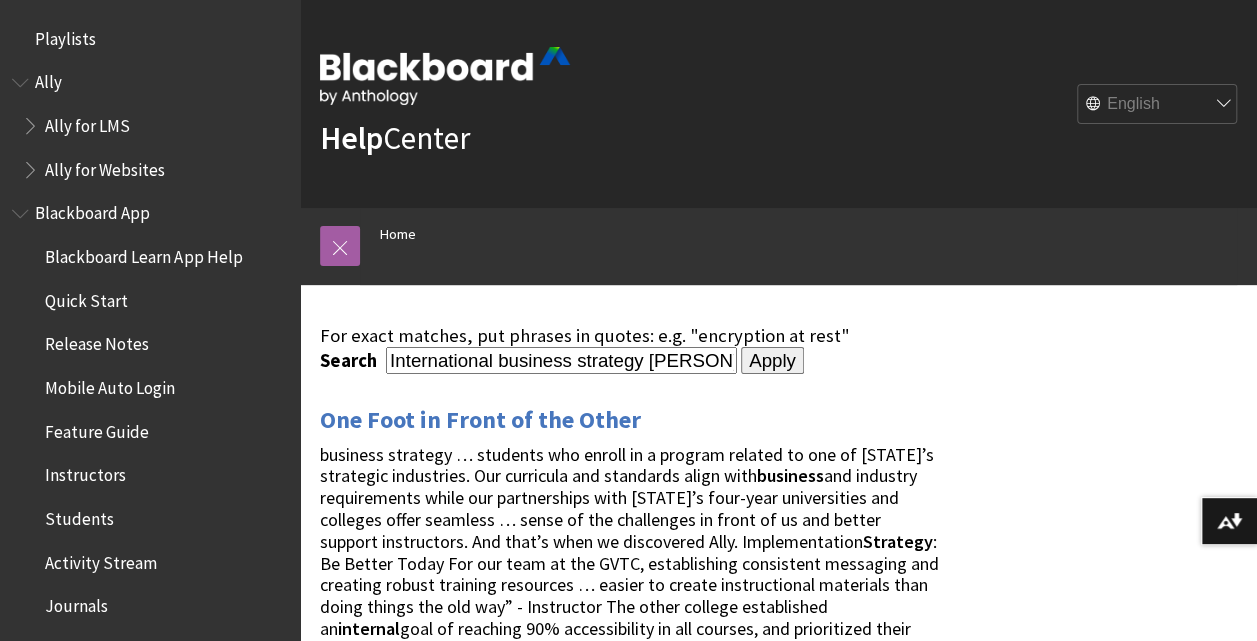 scroll, scrollTop: 0, scrollLeft: 3, axis: horizontal 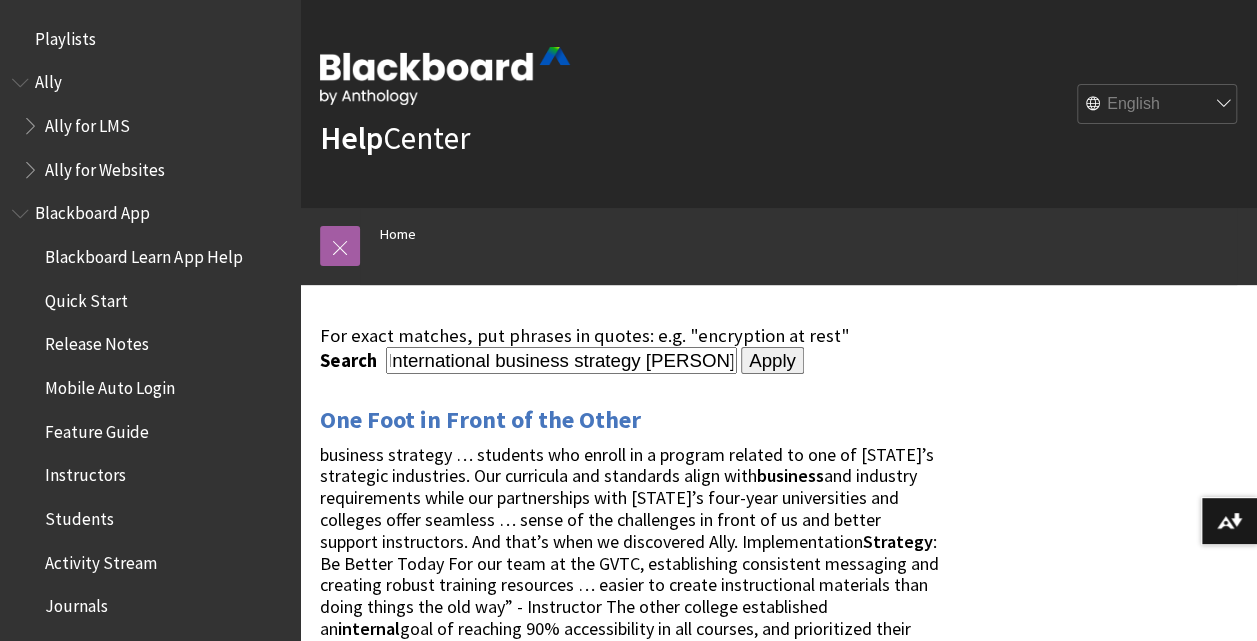 type on "International business strategy [PERSON]" 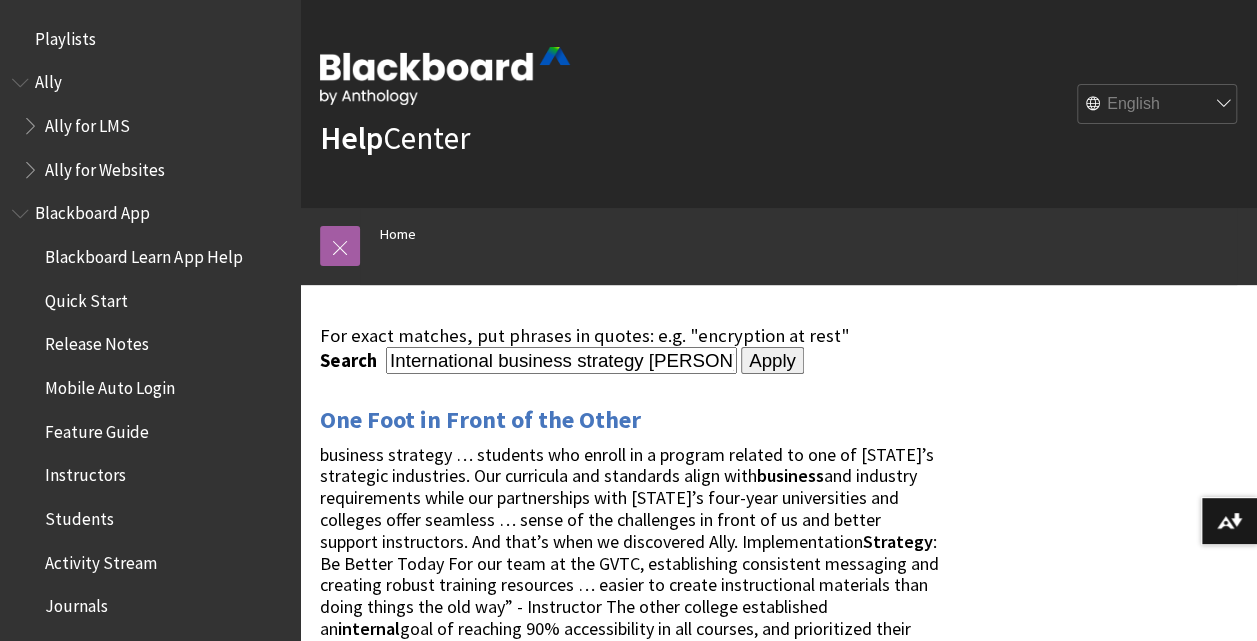 click on "Apply" at bounding box center (772, 361) 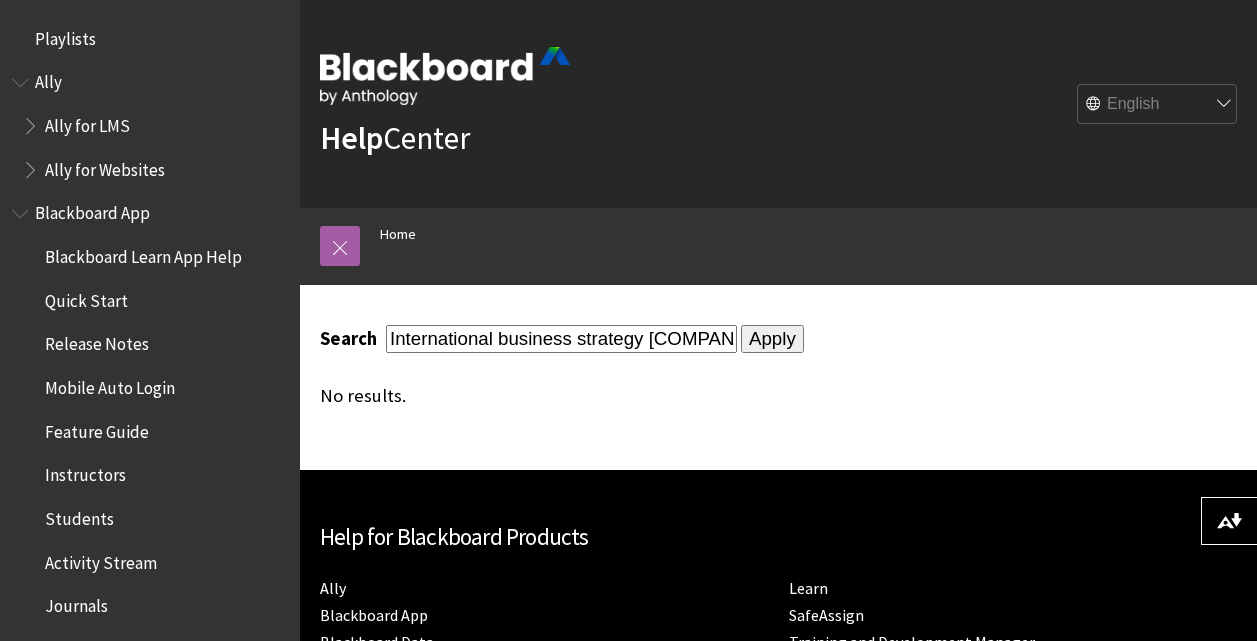 scroll, scrollTop: 0, scrollLeft: 0, axis: both 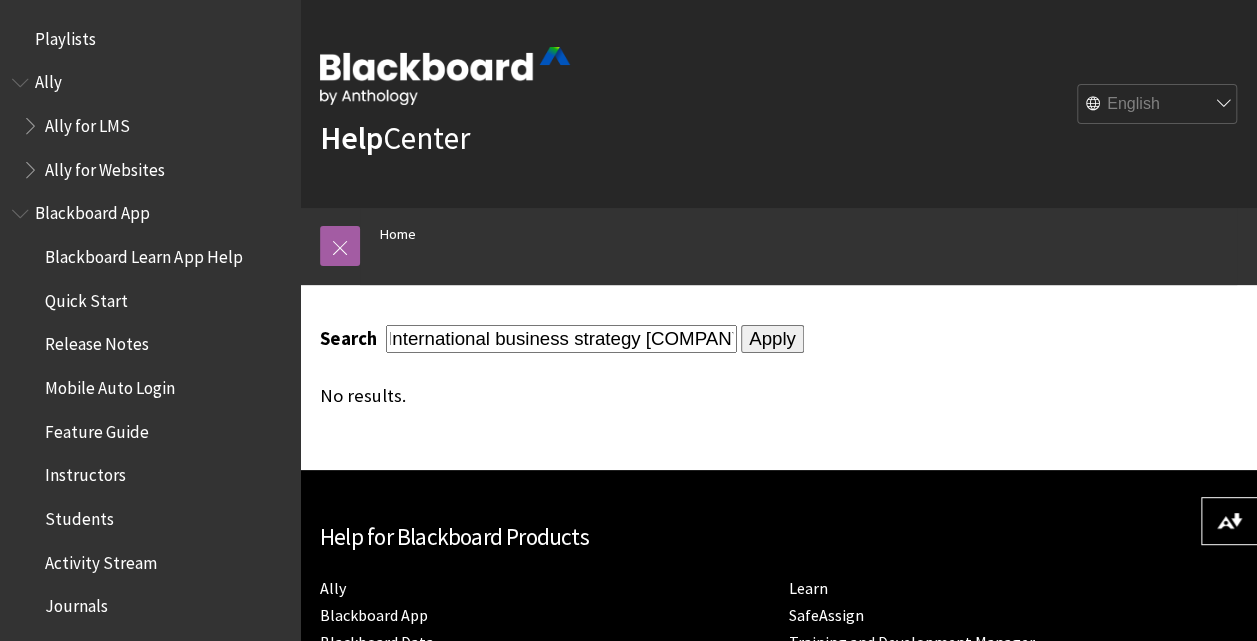 drag, startPoint x: 649, startPoint y: 334, endPoint x: 722, endPoint y: 333, distance: 73.00685 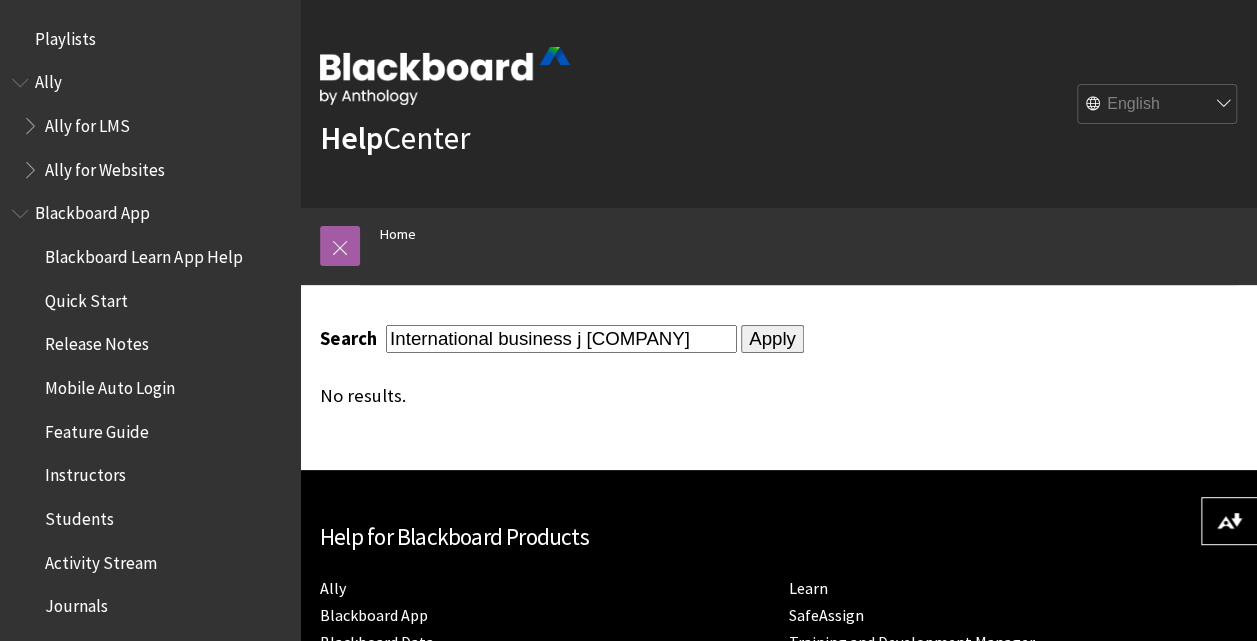 scroll, scrollTop: 0, scrollLeft: 0, axis: both 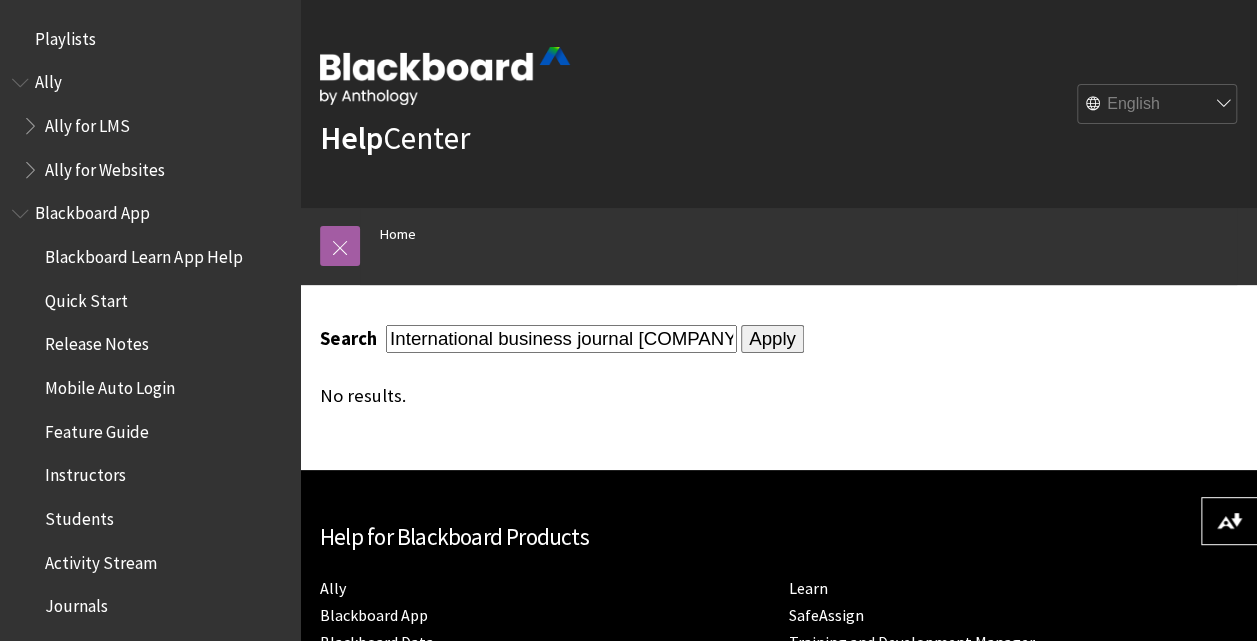 type on "International business journal Danone" 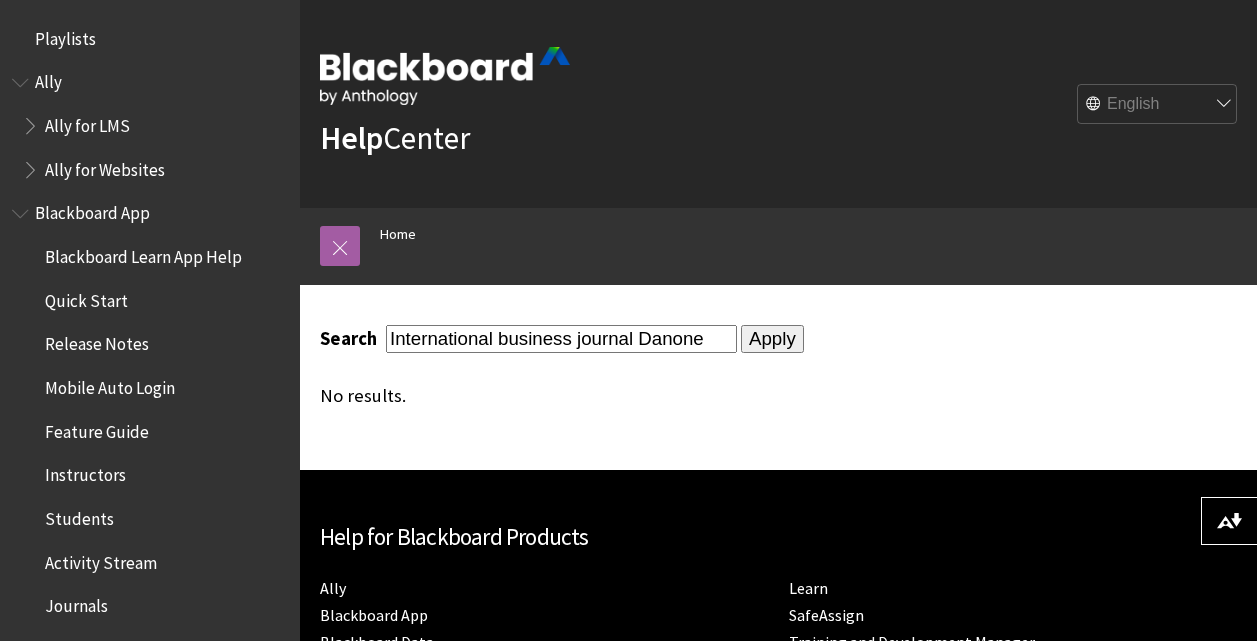 scroll, scrollTop: 0, scrollLeft: 0, axis: both 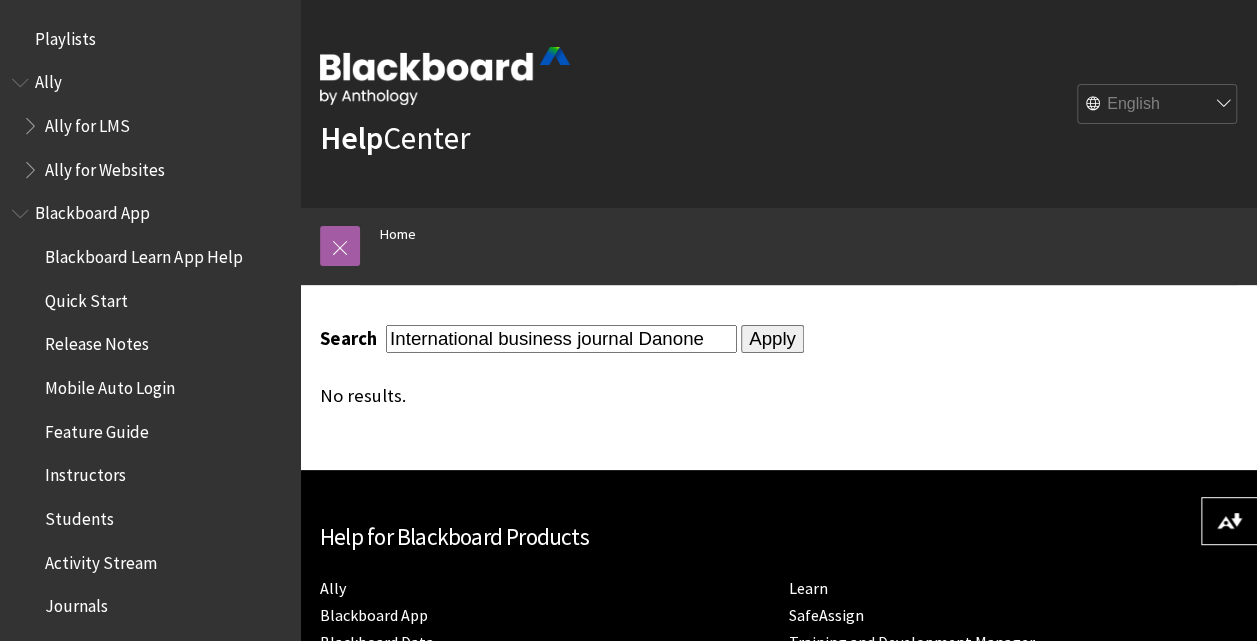 click on "International business journal Danone" at bounding box center (561, 338) 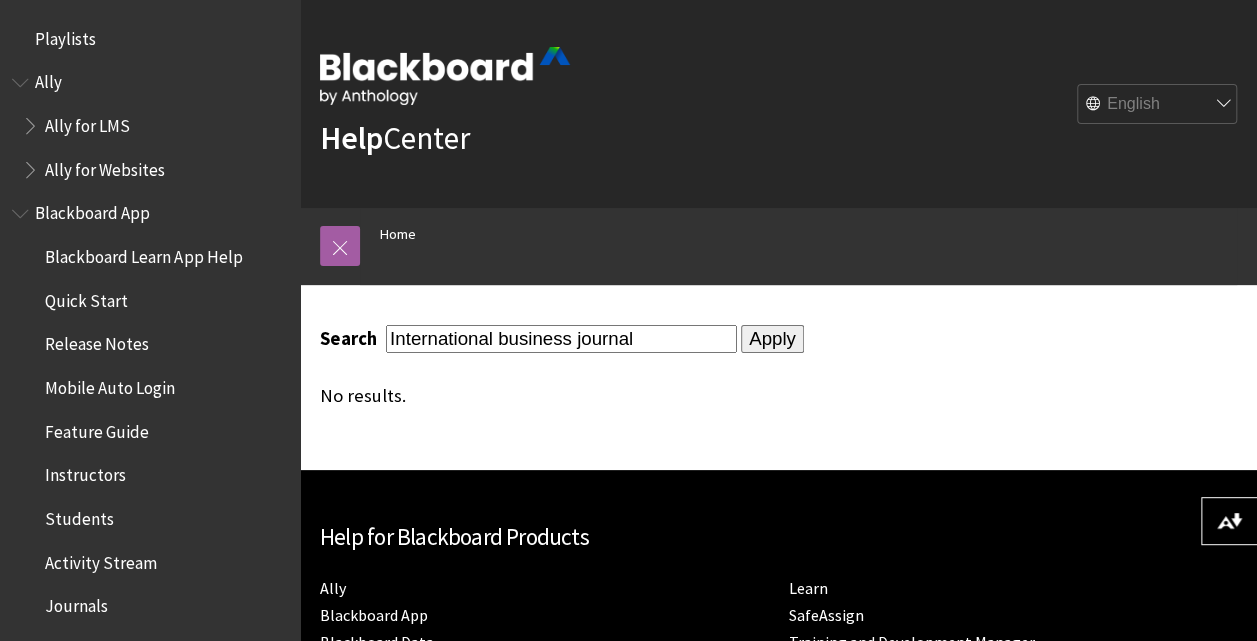 type on "International business journal" 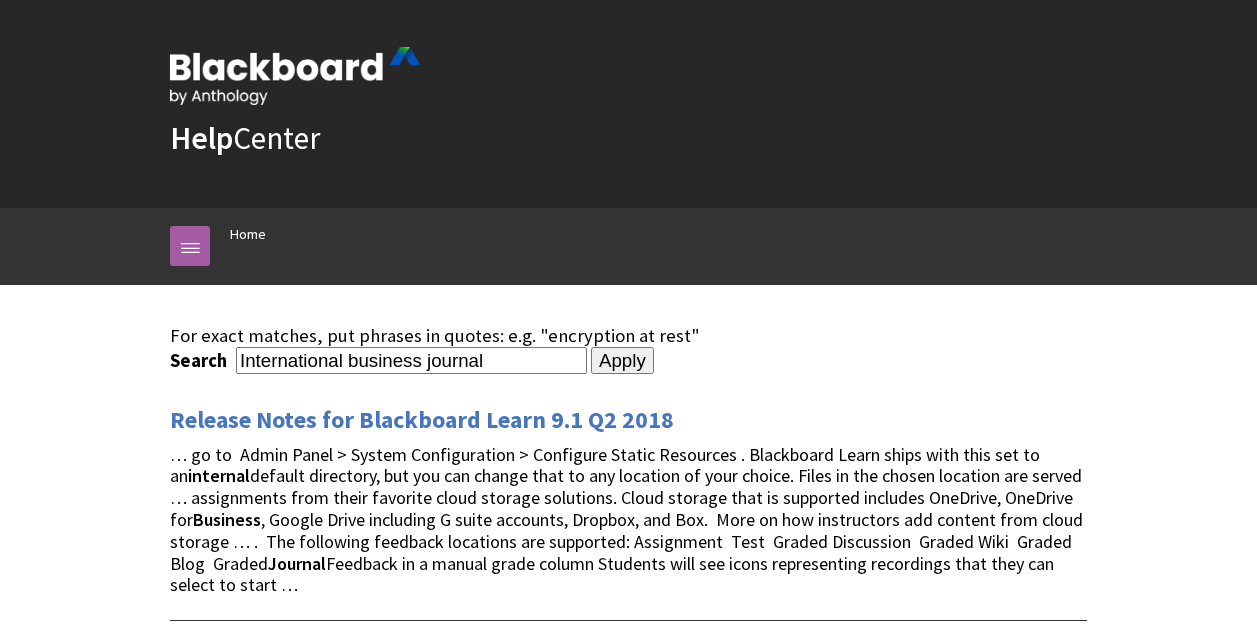 scroll, scrollTop: 0, scrollLeft: 0, axis: both 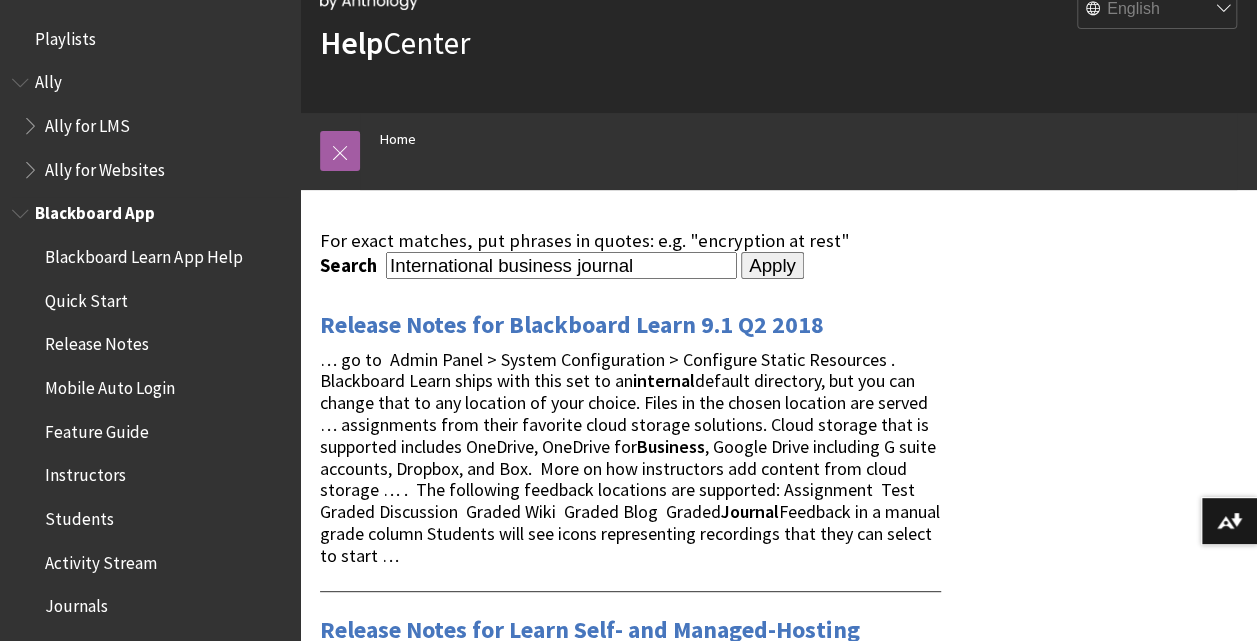 click on "Blackboard App" at bounding box center (95, 210) 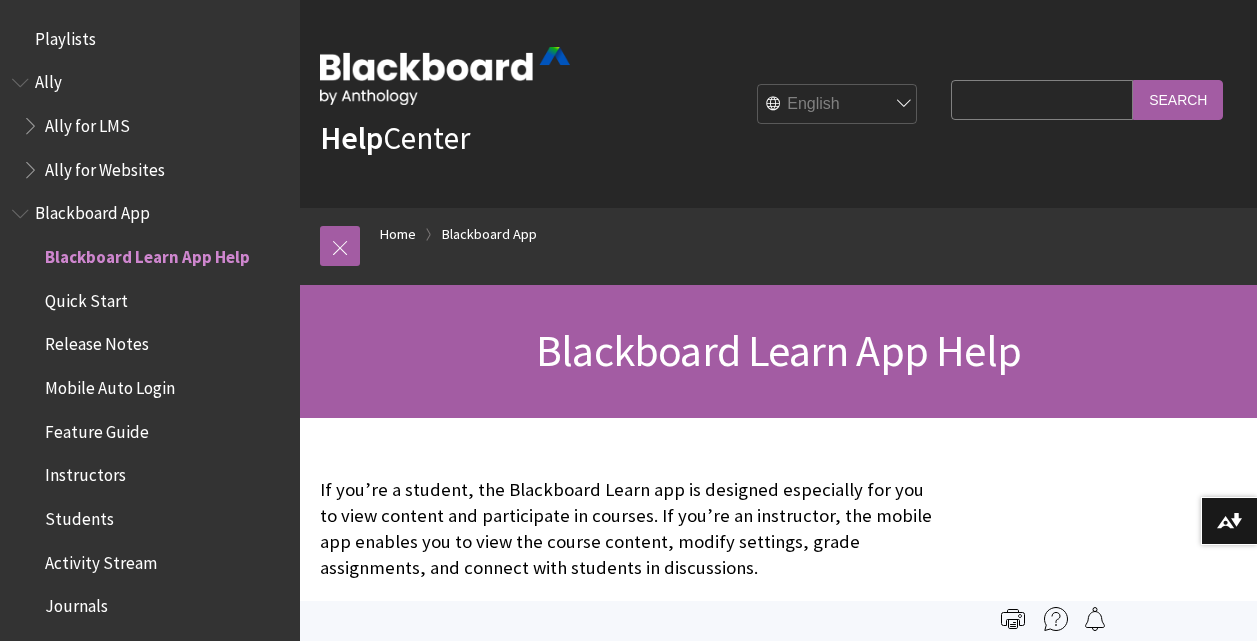 scroll, scrollTop: 0, scrollLeft: 0, axis: both 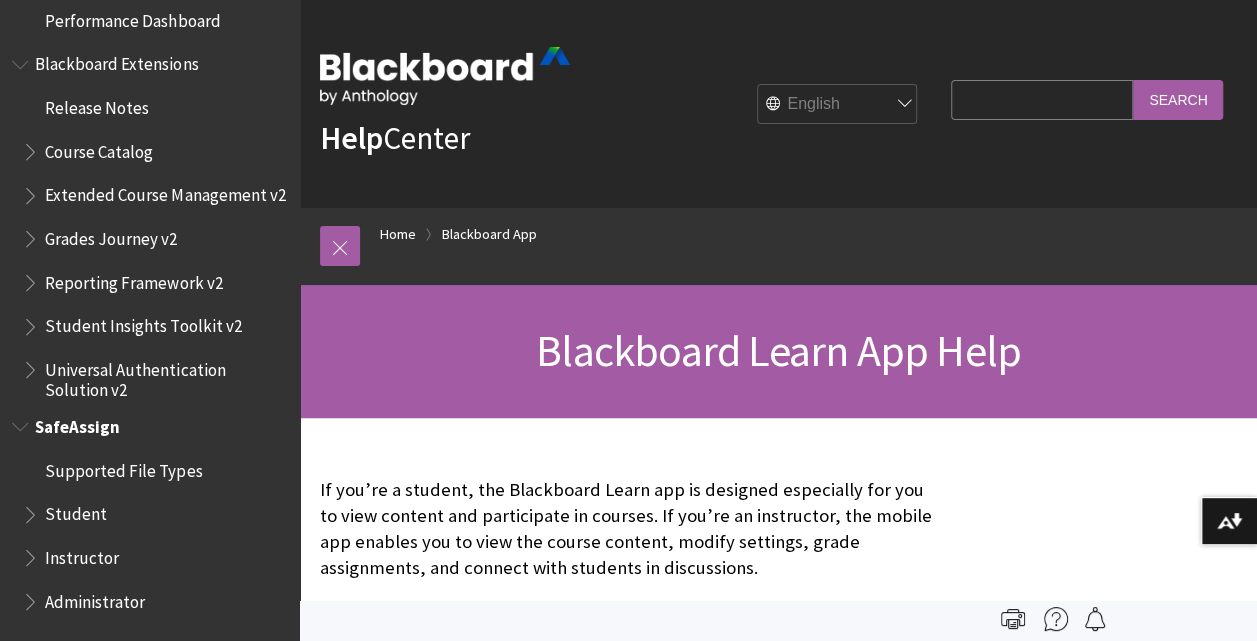 click on "Student" at bounding box center [76, 511] 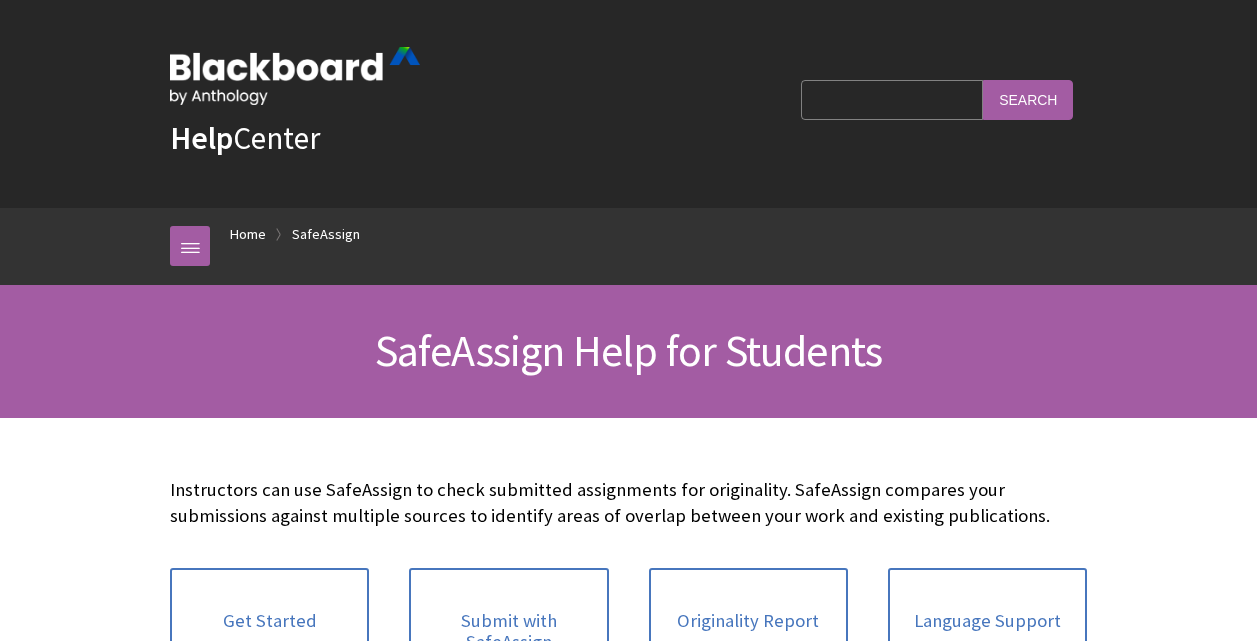 scroll, scrollTop: 0, scrollLeft: 0, axis: both 